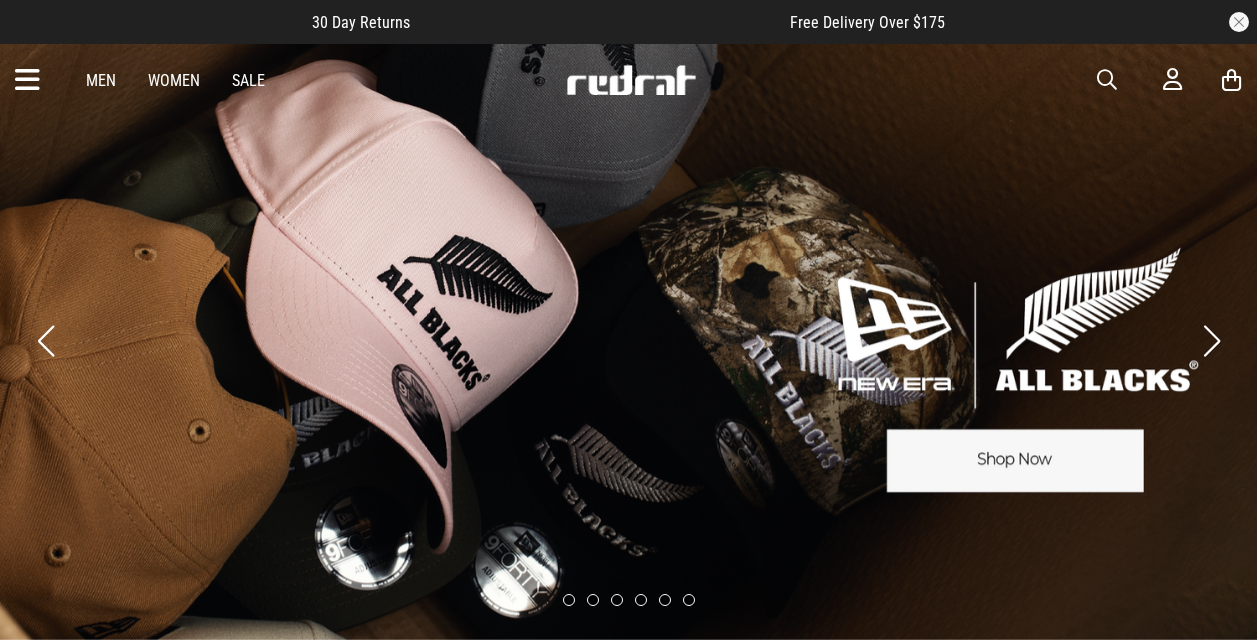 scroll, scrollTop: 0, scrollLeft: 0, axis: both 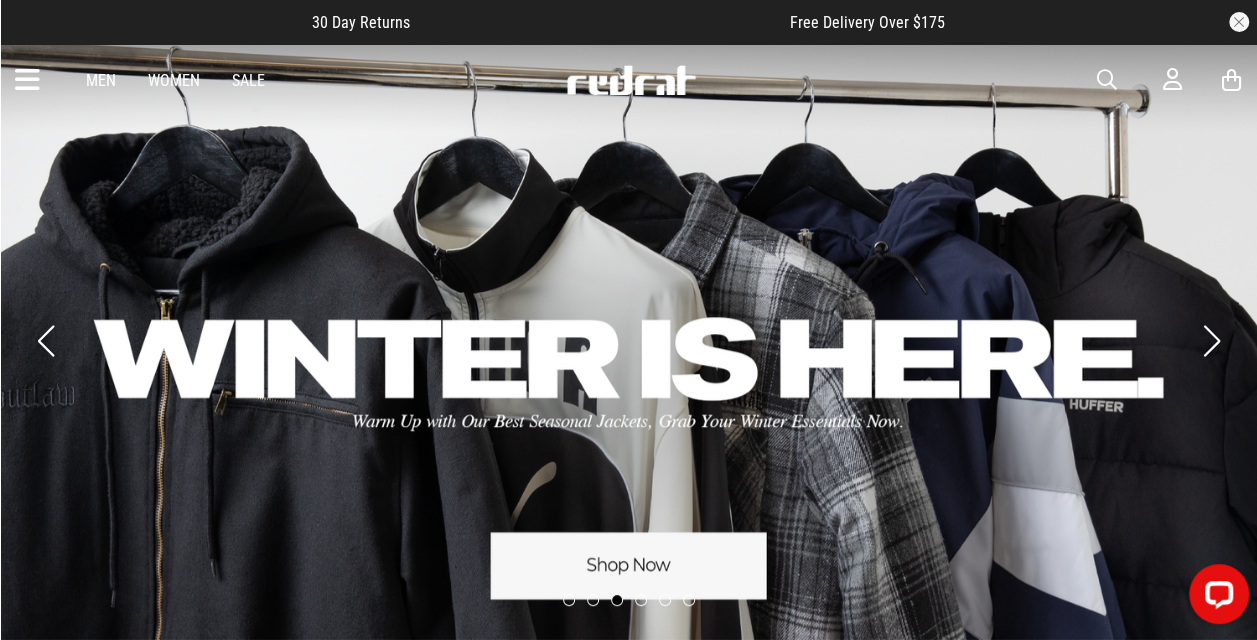 click at bounding box center (1239, 22) 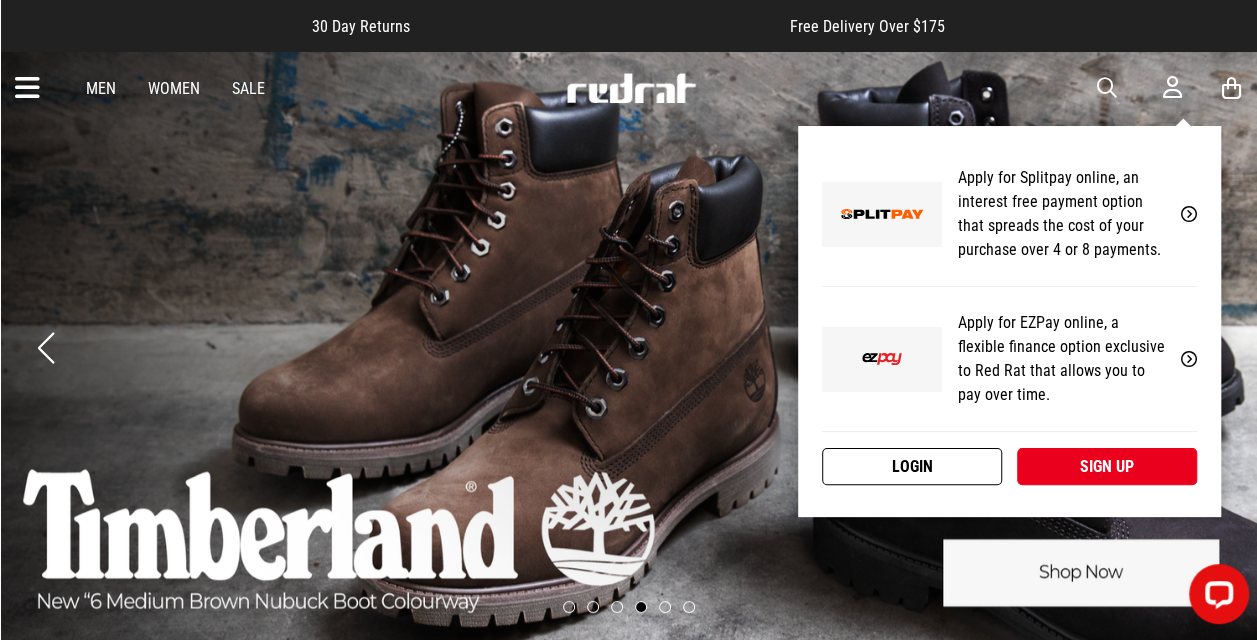 click on "Login" at bounding box center [912, 466] 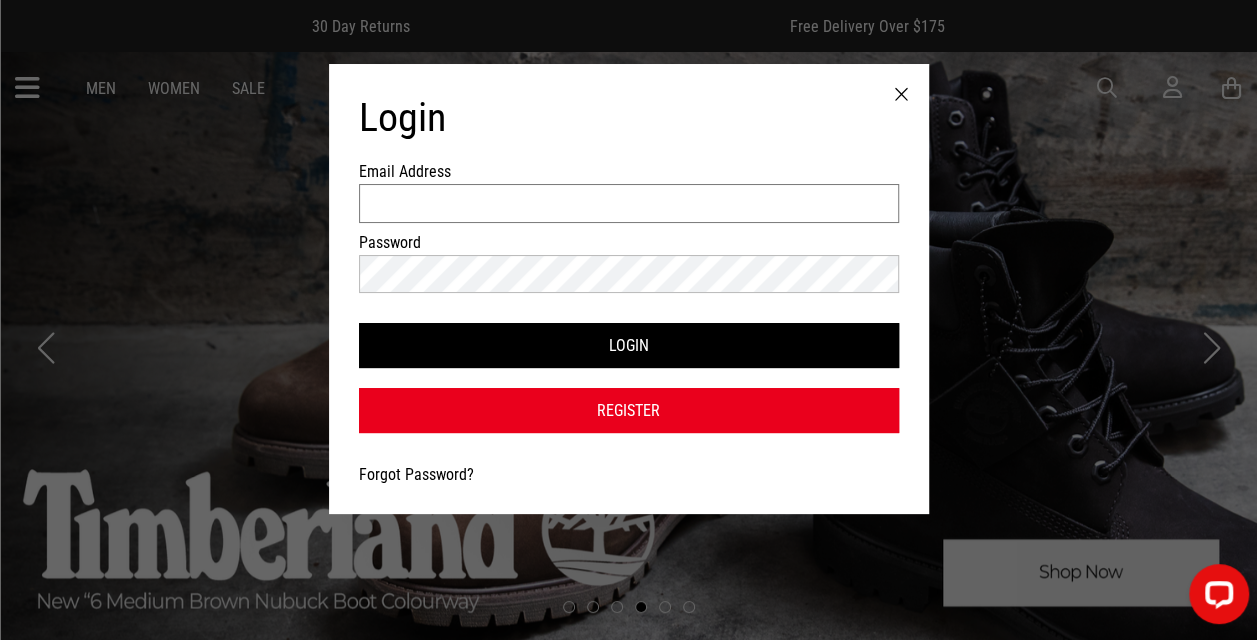 click on "Email Address" at bounding box center [629, 203] 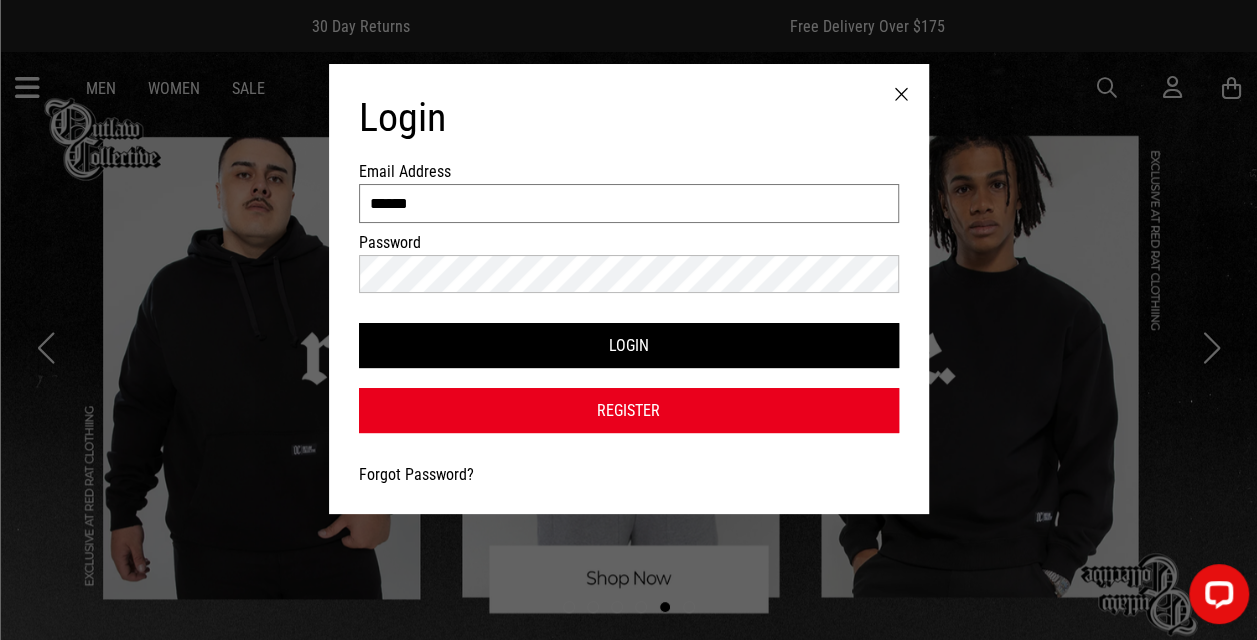 type on "**********" 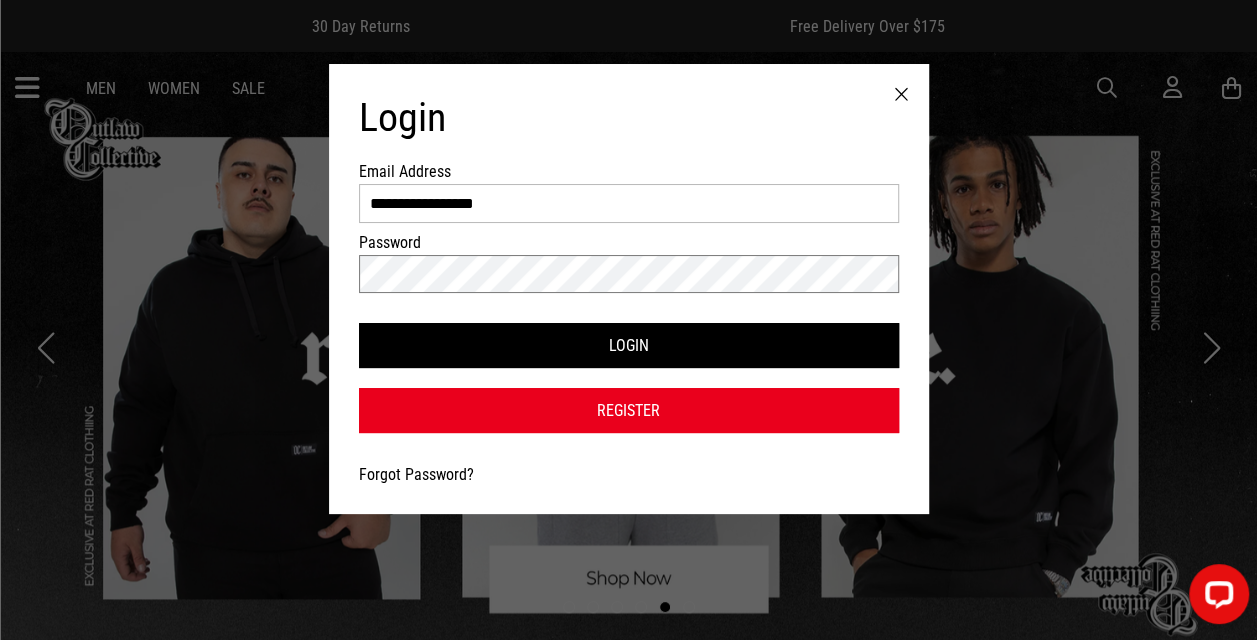 click on "Login" at bounding box center (629, 345) 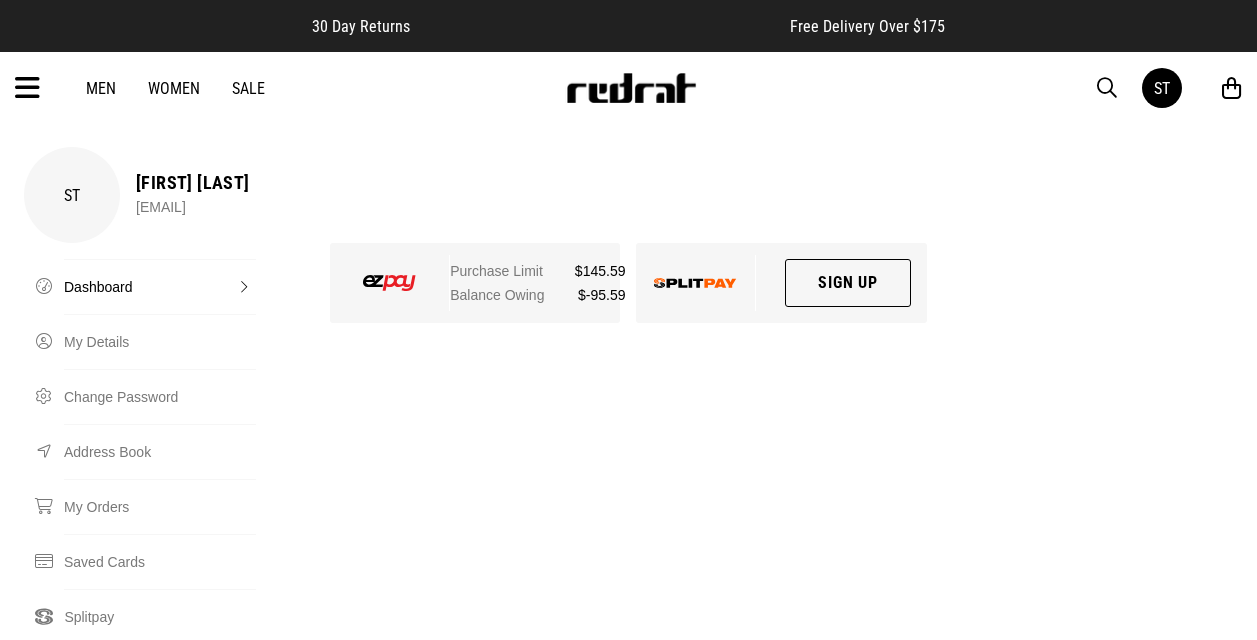 scroll, scrollTop: 0, scrollLeft: 0, axis: both 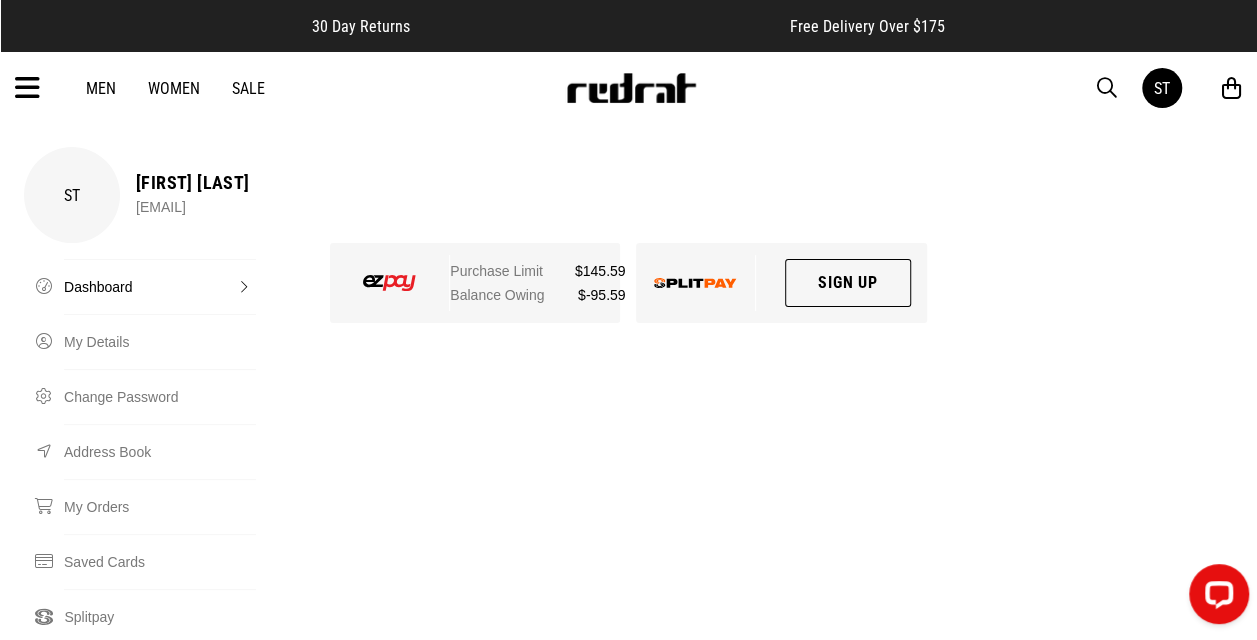 click on "Women" at bounding box center (174, 88) 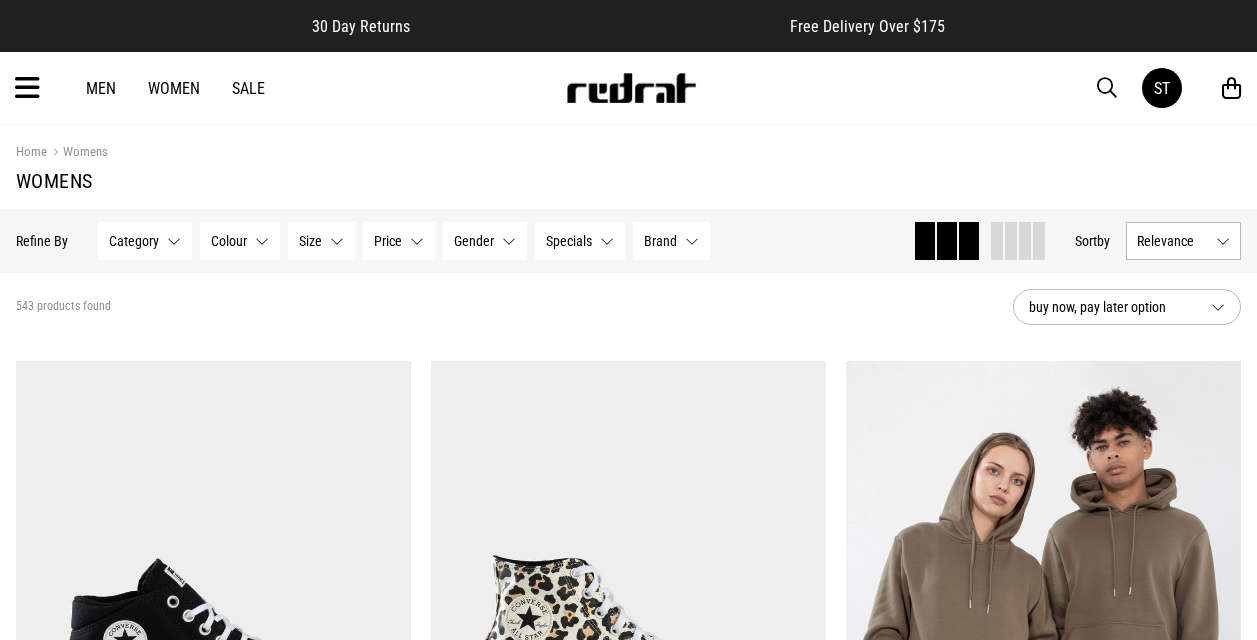 scroll, scrollTop: 200, scrollLeft: 0, axis: vertical 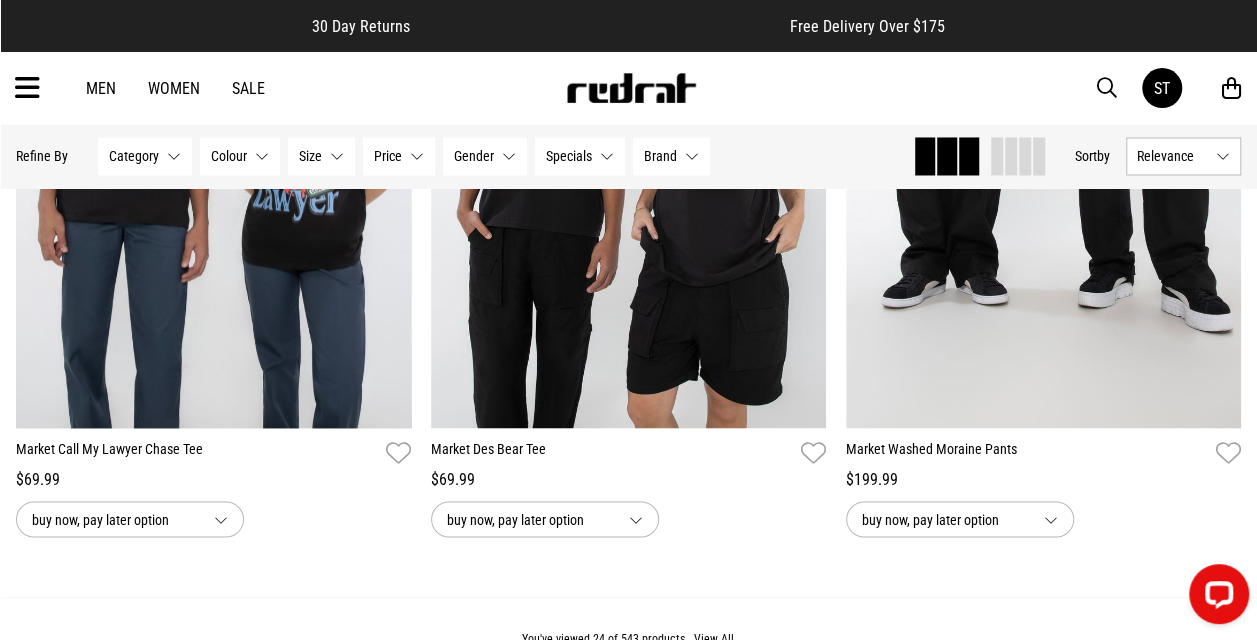 click on "Men" at bounding box center [101, 88] 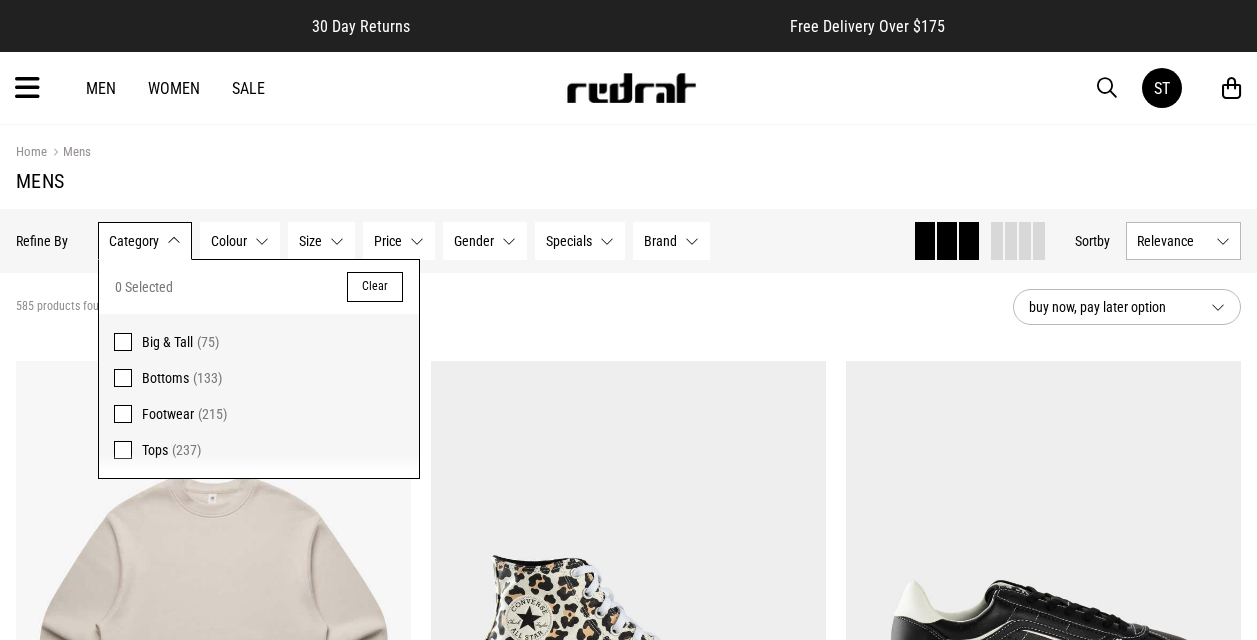 scroll, scrollTop: 0, scrollLeft: 0, axis: both 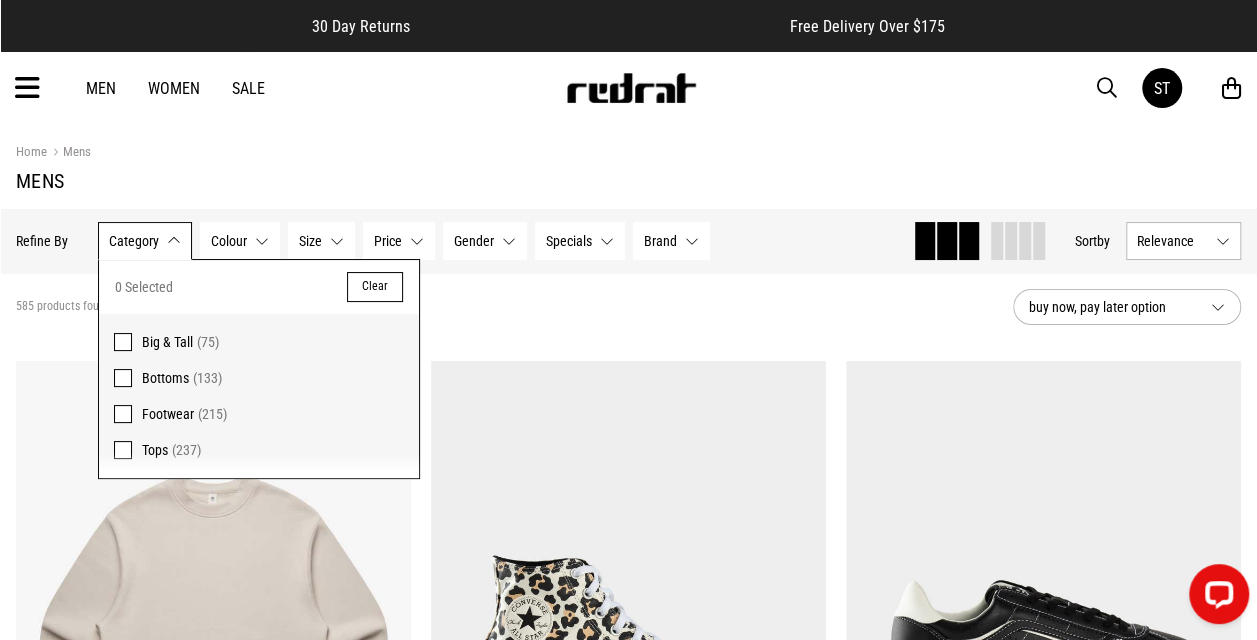 click at bounding box center [27, 88] 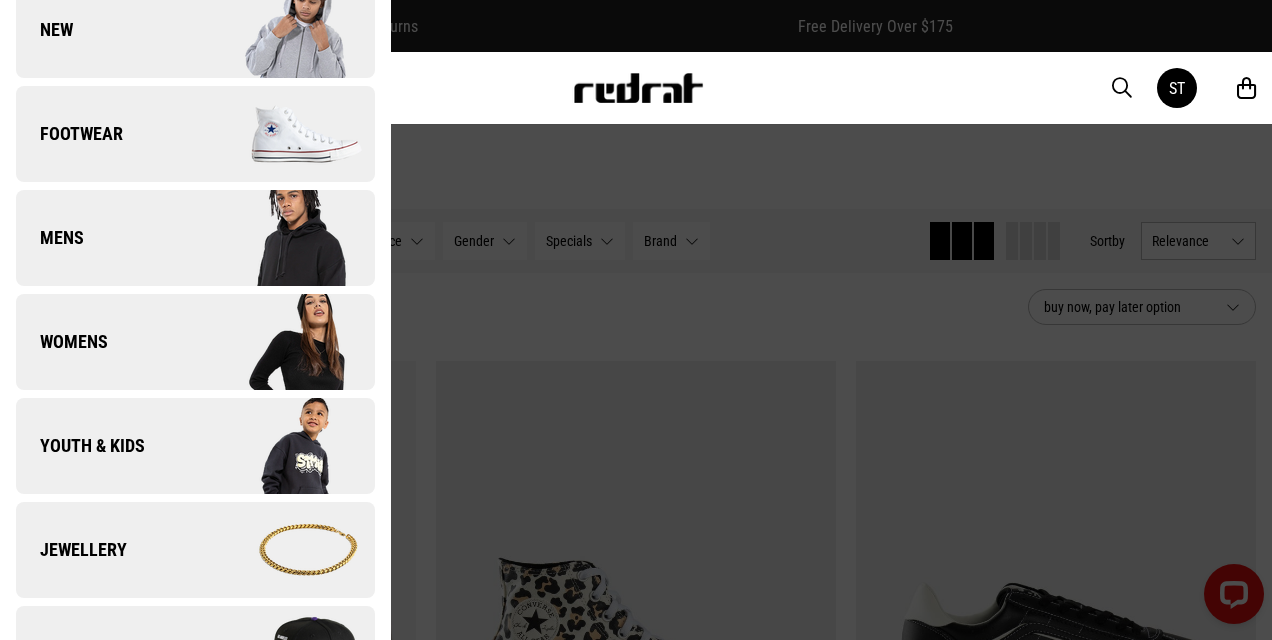 scroll, scrollTop: 100, scrollLeft: 0, axis: vertical 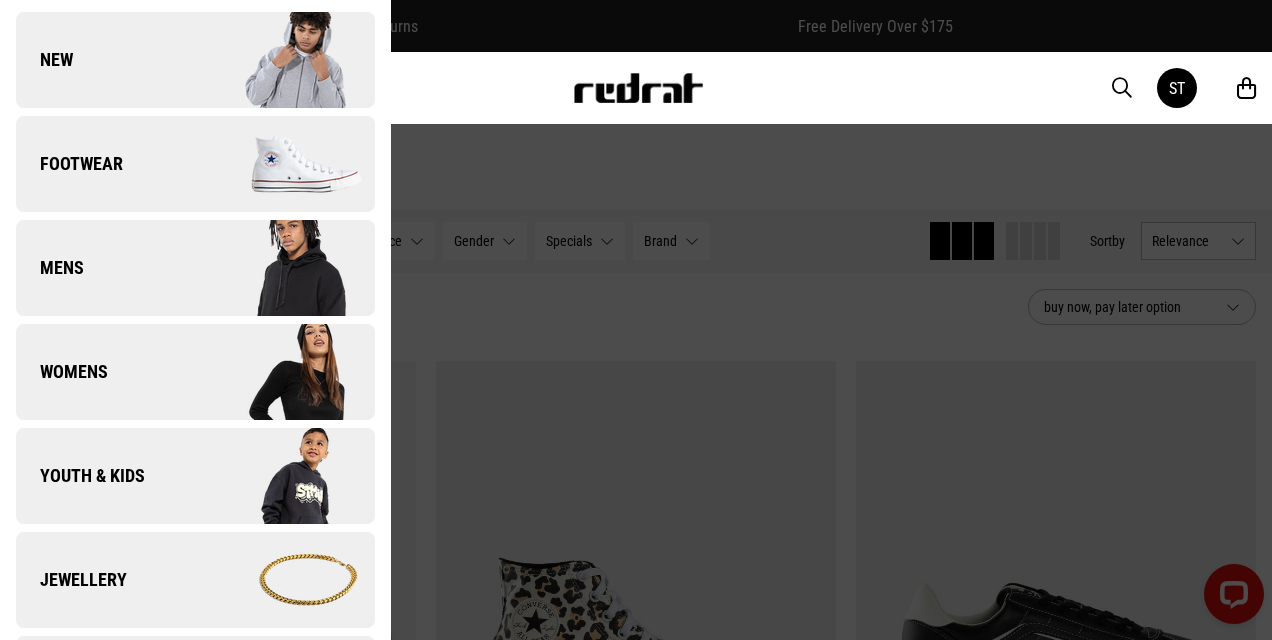 click on "Mens" at bounding box center (195, 268) 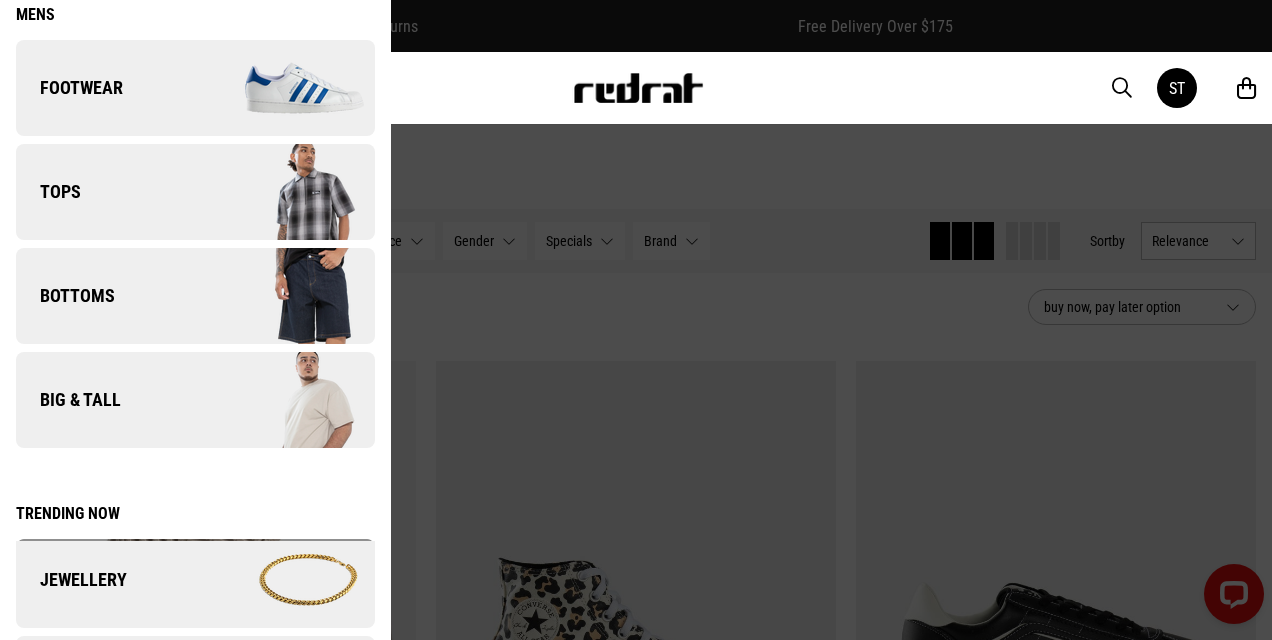 scroll, scrollTop: 0, scrollLeft: 0, axis: both 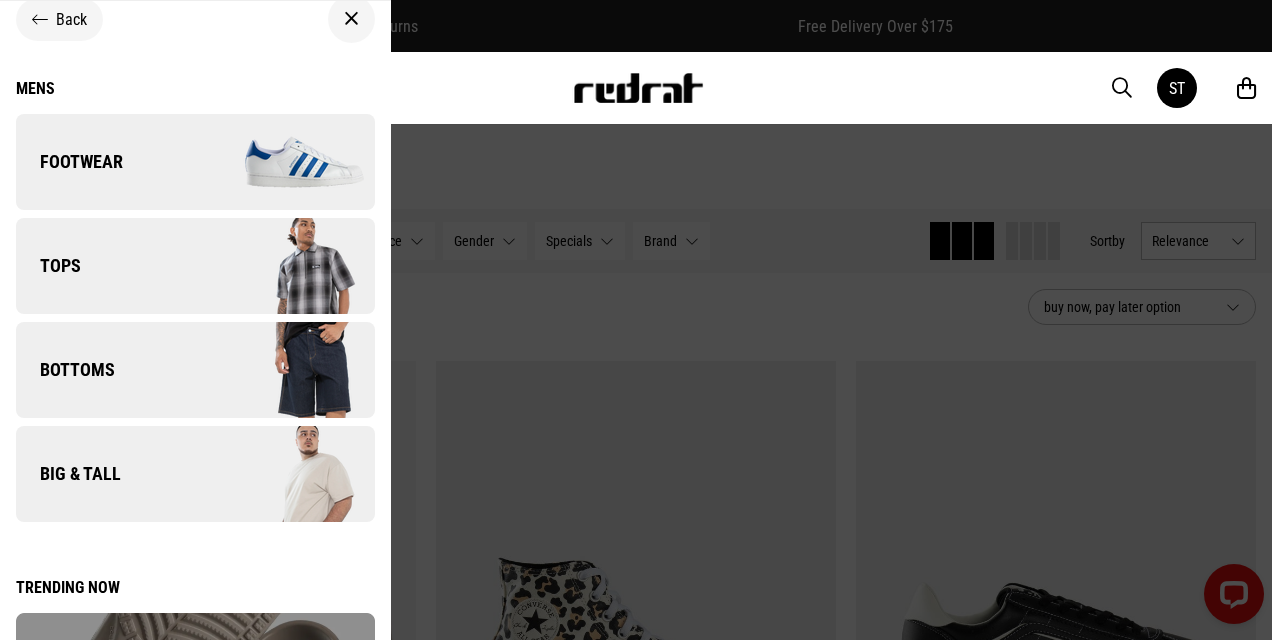 click on "Tops" at bounding box center (195, 266) 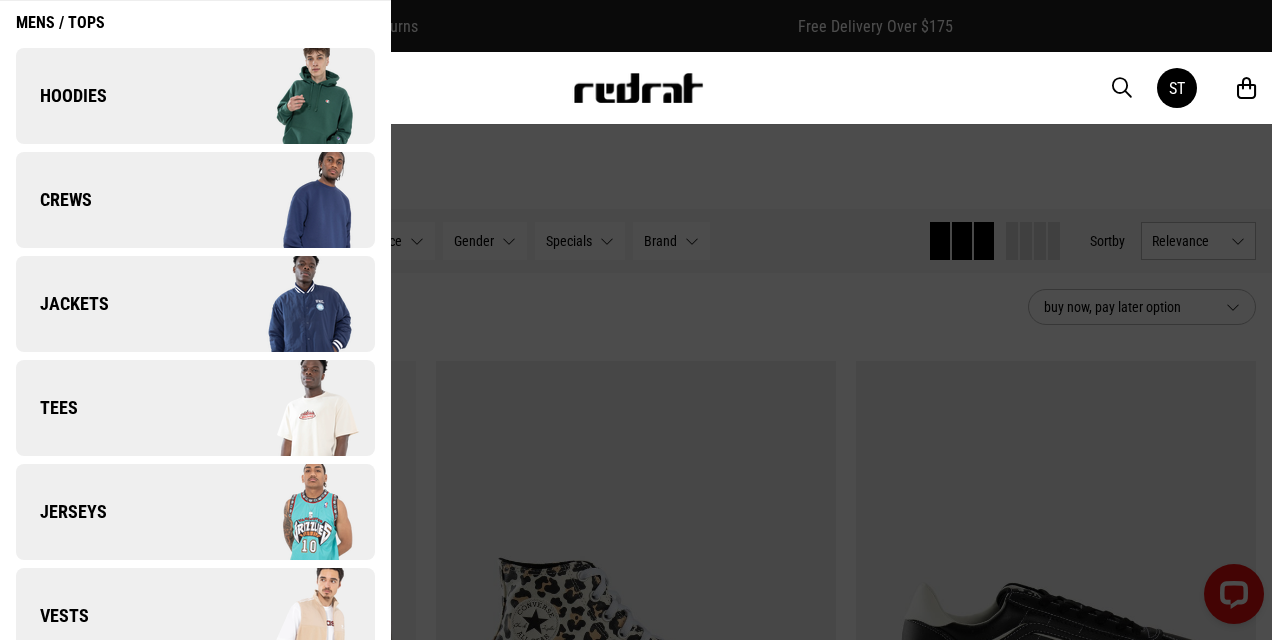 scroll, scrollTop: 200, scrollLeft: 0, axis: vertical 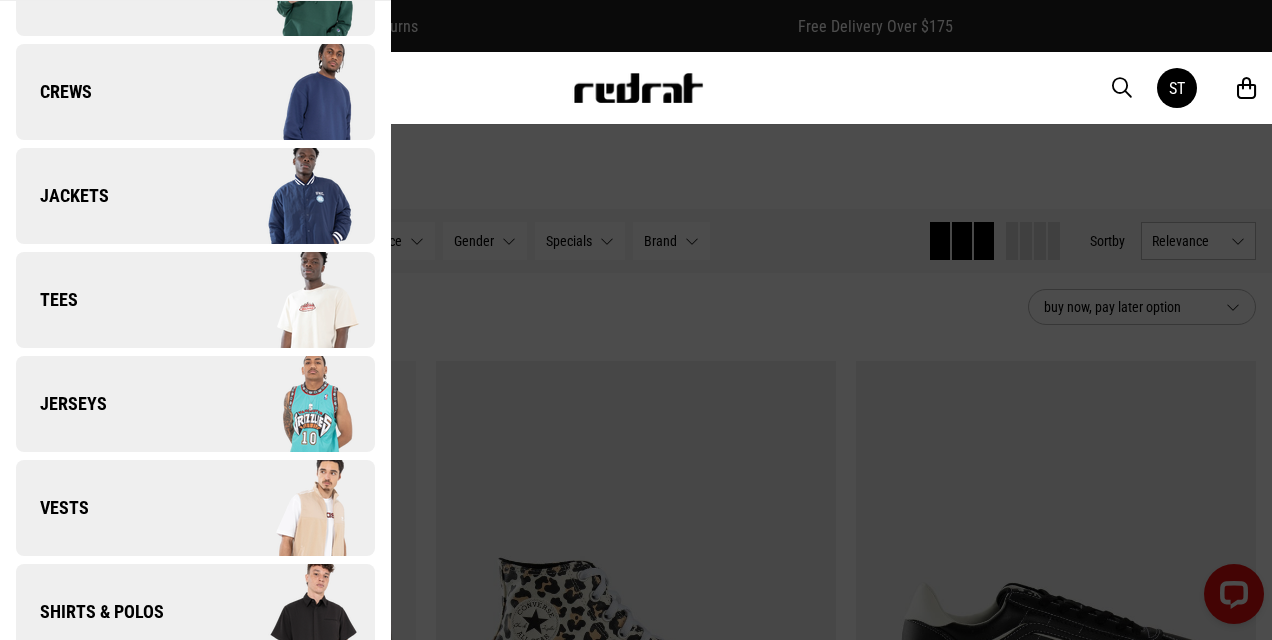 click on "Jackets" at bounding box center (195, 196) 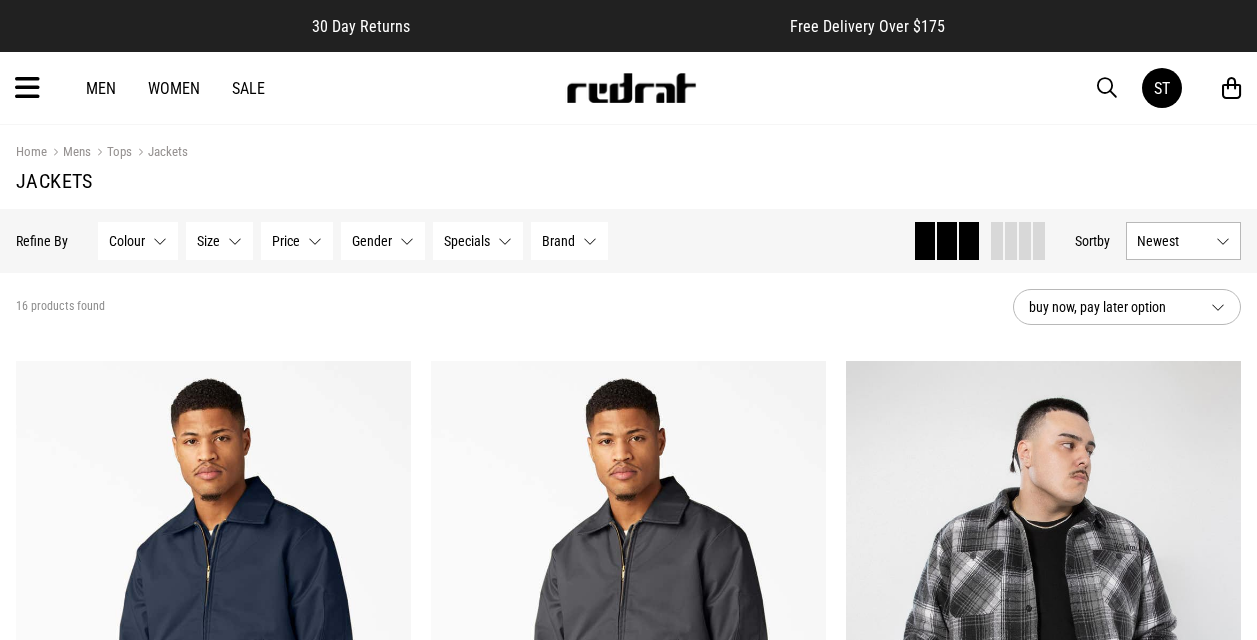 scroll, scrollTop: 1100, scrollLeft: 0, axis: vertical 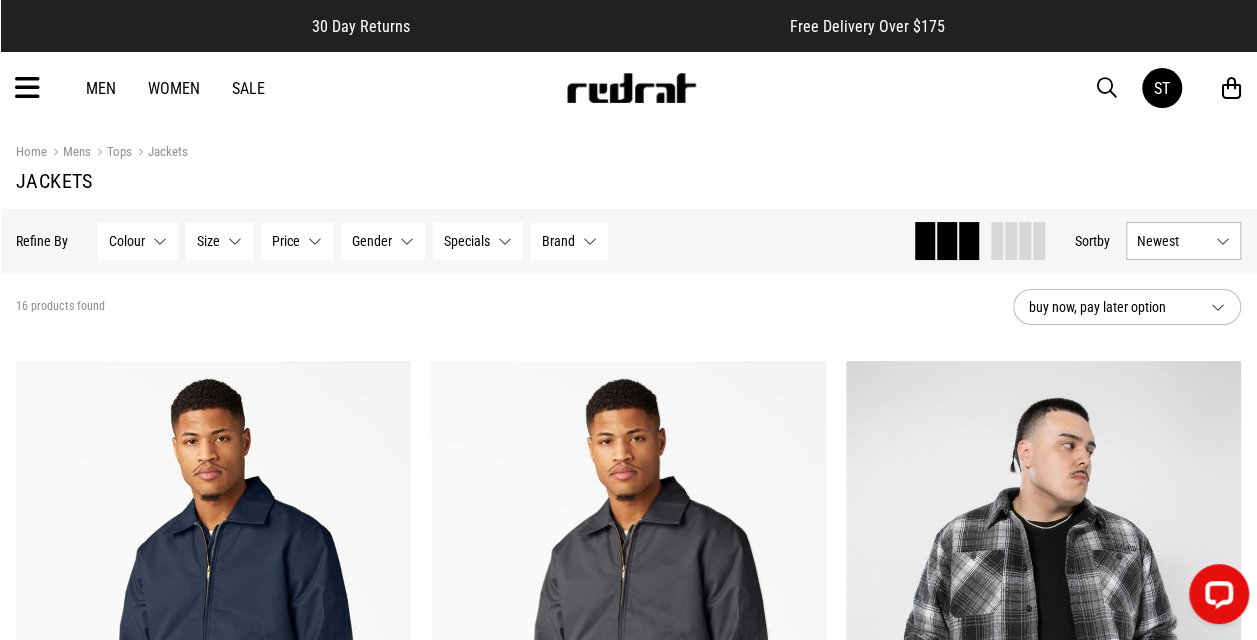 click at bounding box center (27, 88) 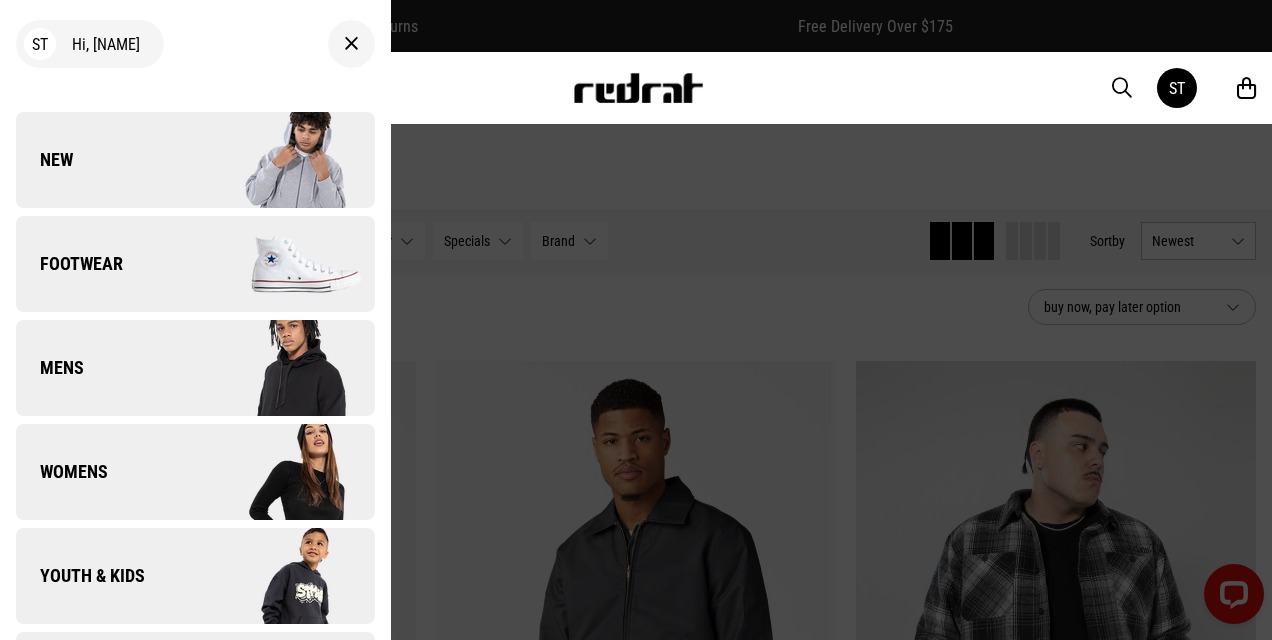 click on "Womens" at bounding box center (195, 472) 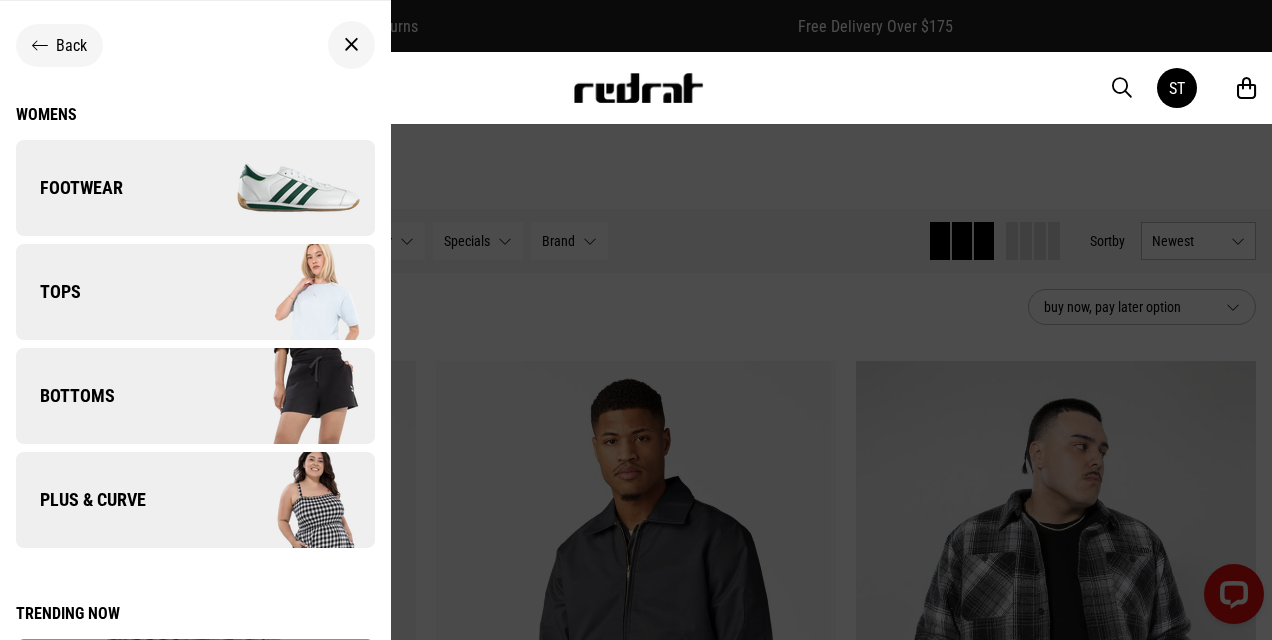 click on "Tops" at bounding box center (195, 292) 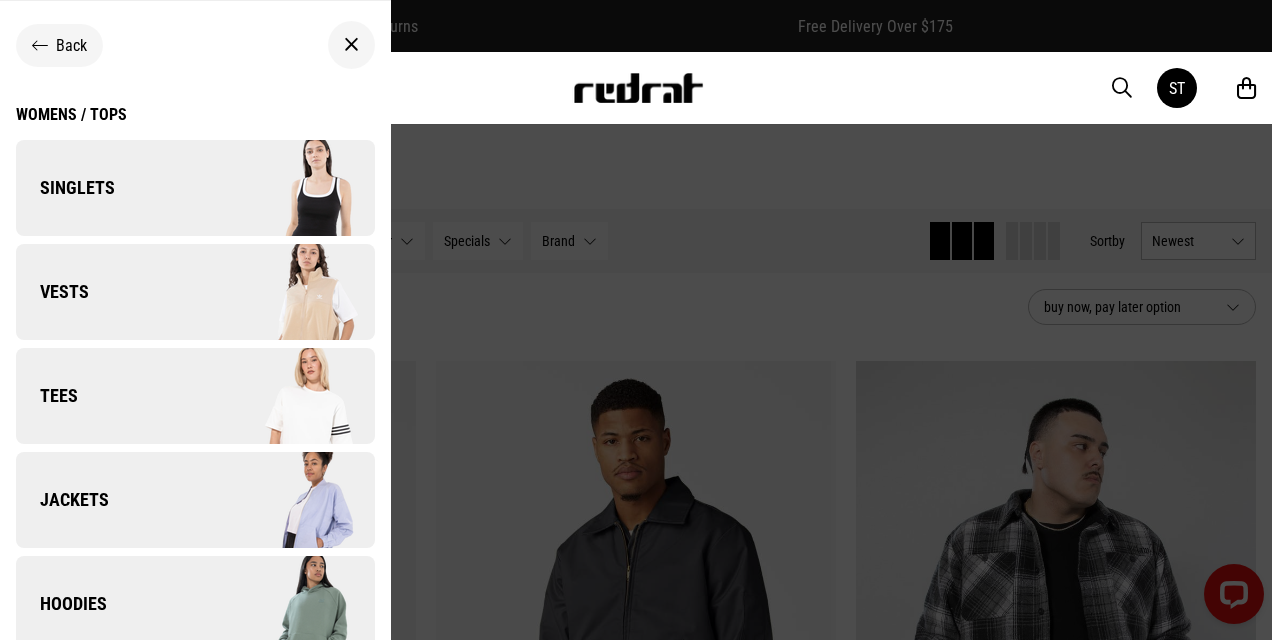 click on "Jackets" at bounding box center (195, 500) 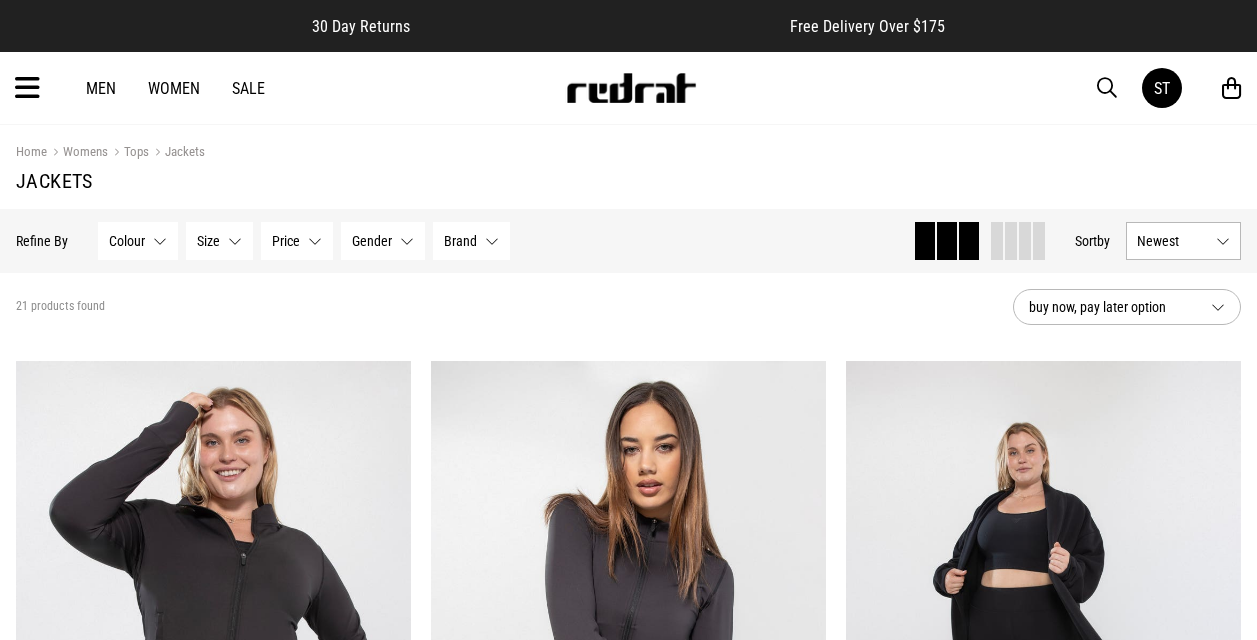 scroll, scrollTop: 800, scrollLeft: 0, axis: vertical 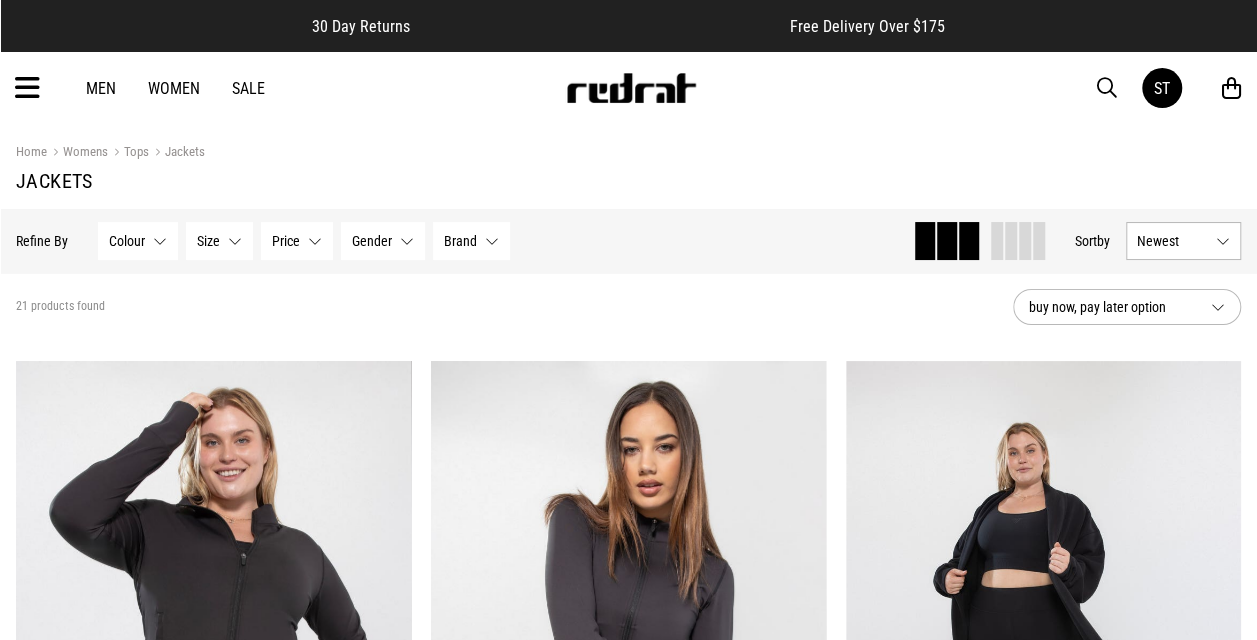 click at bounding box center [27, 88] 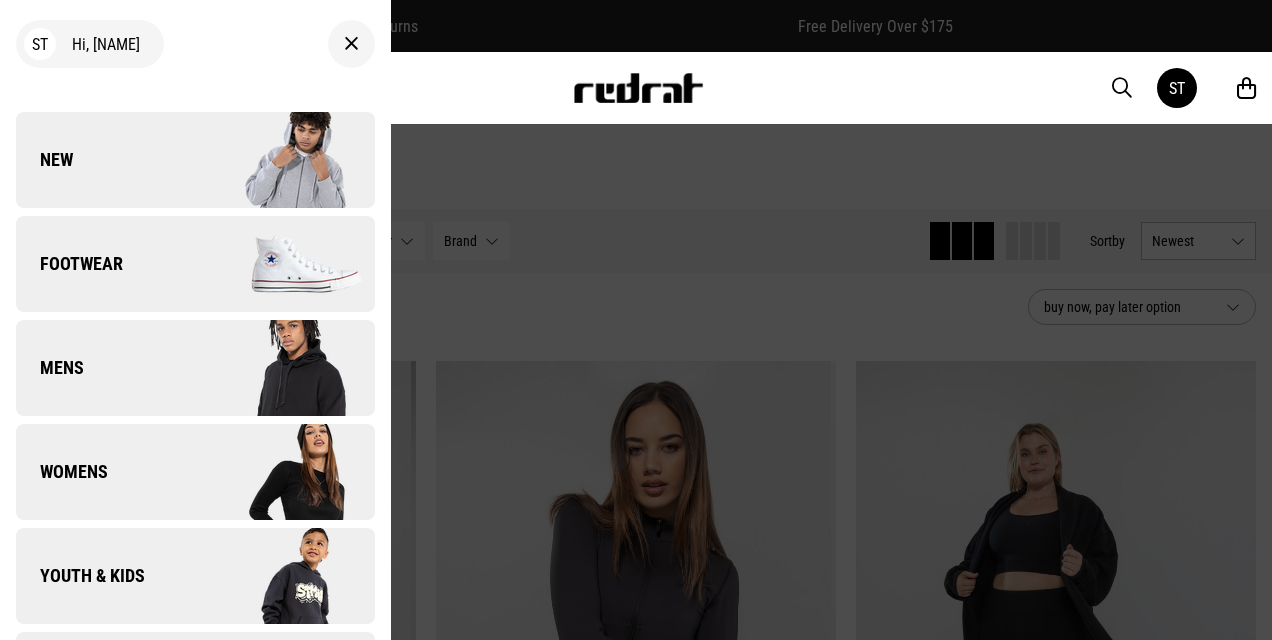 click on "Footwear" at bounding box center [195, 264] 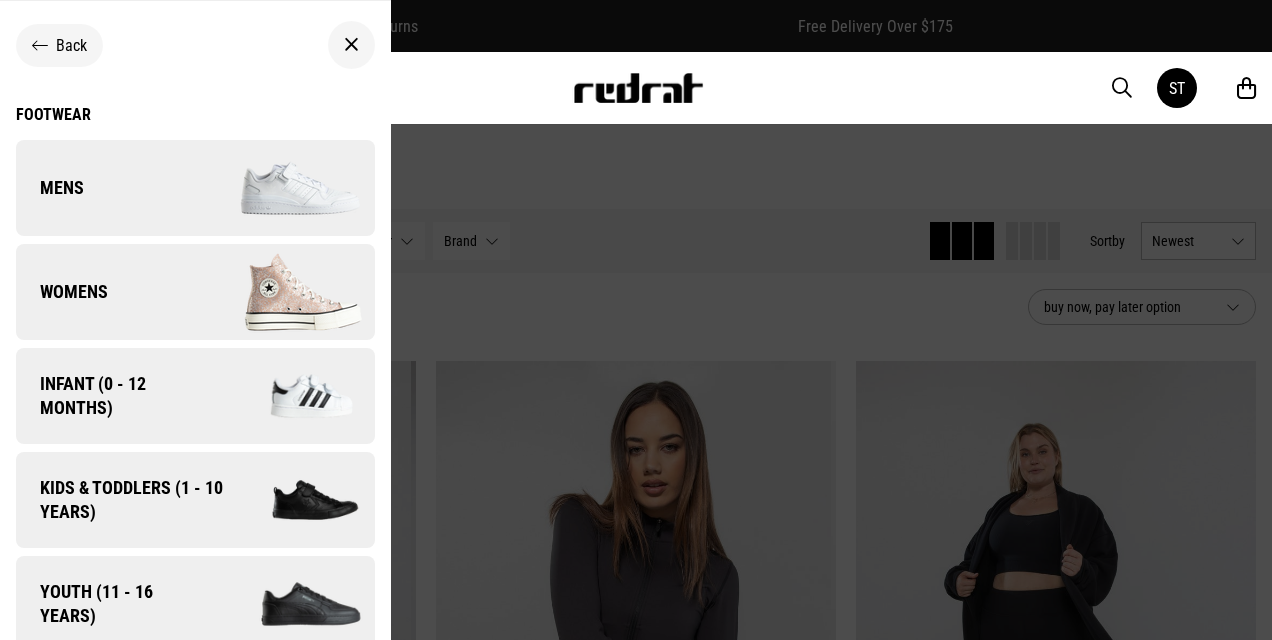 click on "Womens" at bounding box center (195, 292) 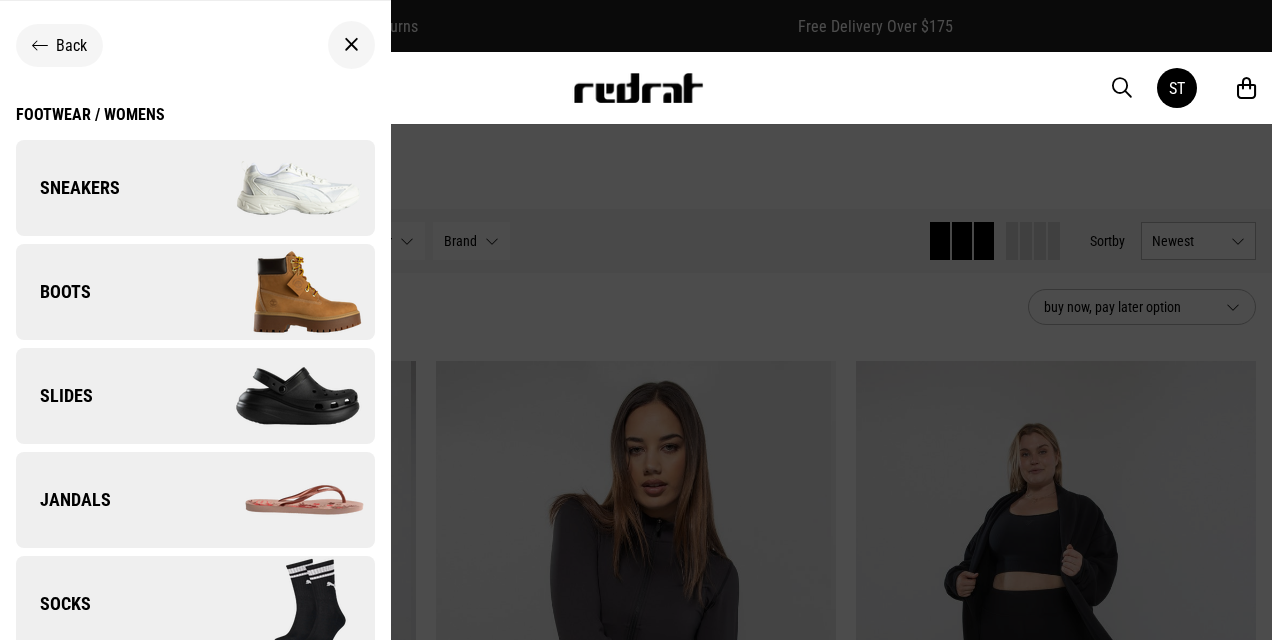 click on "Boots" at bounding box center (195, 292) 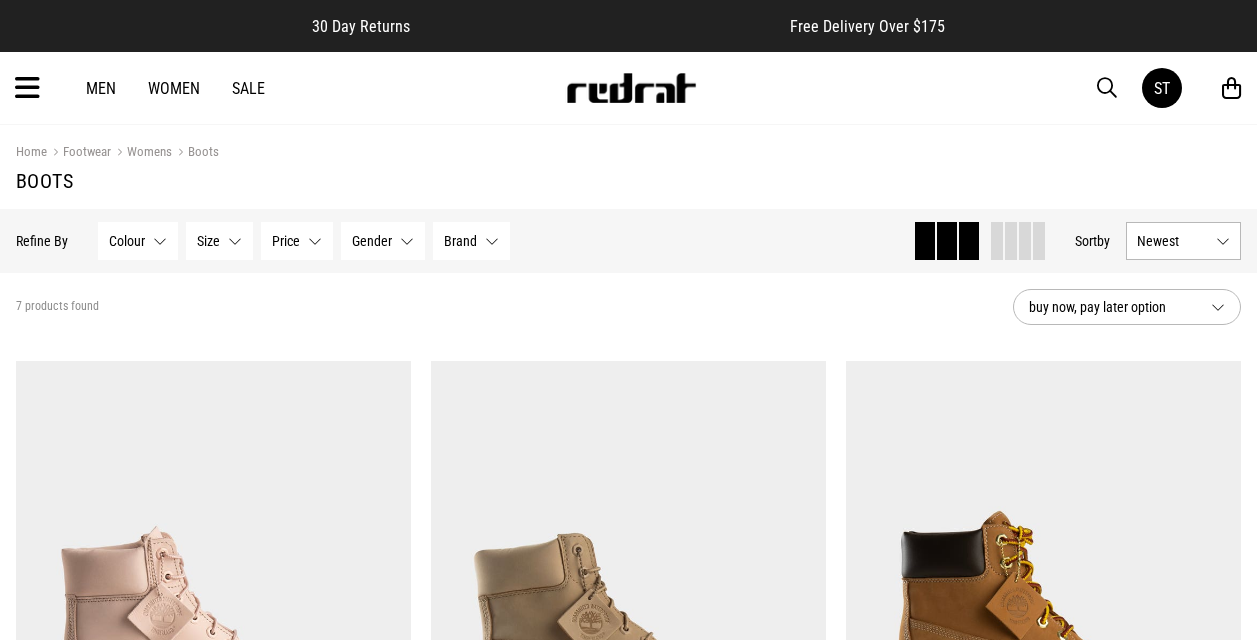 scroll, scrollTop: 1000, scrollLeft: 0, axis: vertical 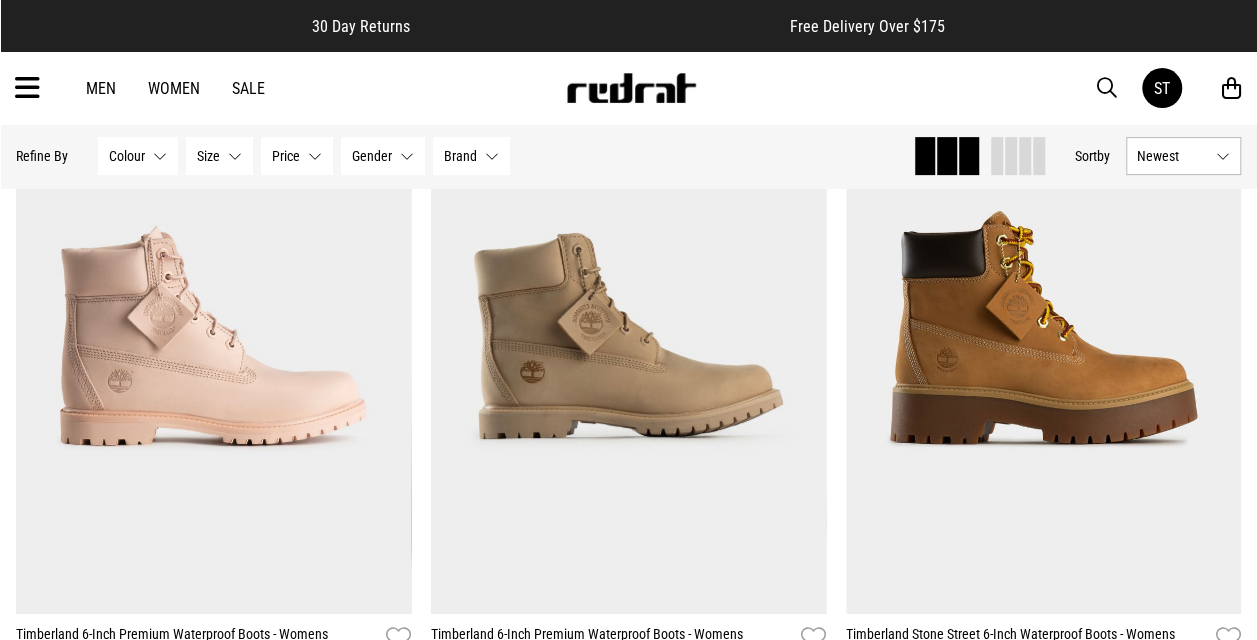 click at bounding box center (27, 88) 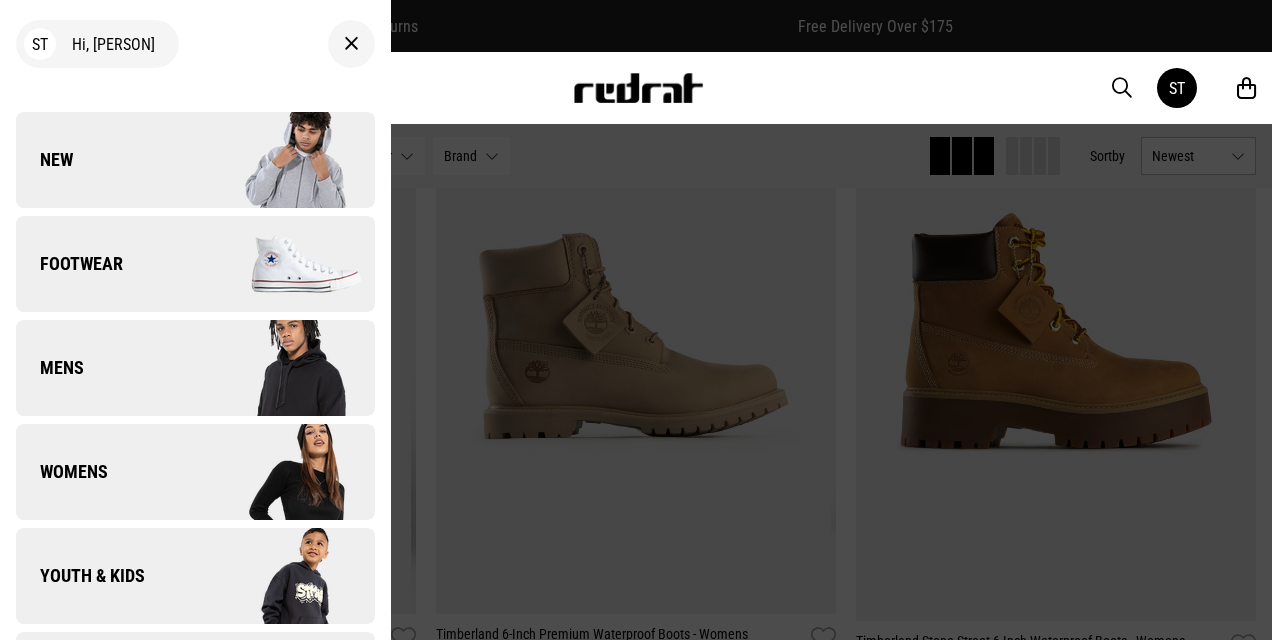 click on "Mens" at bounding box center (195, 368) 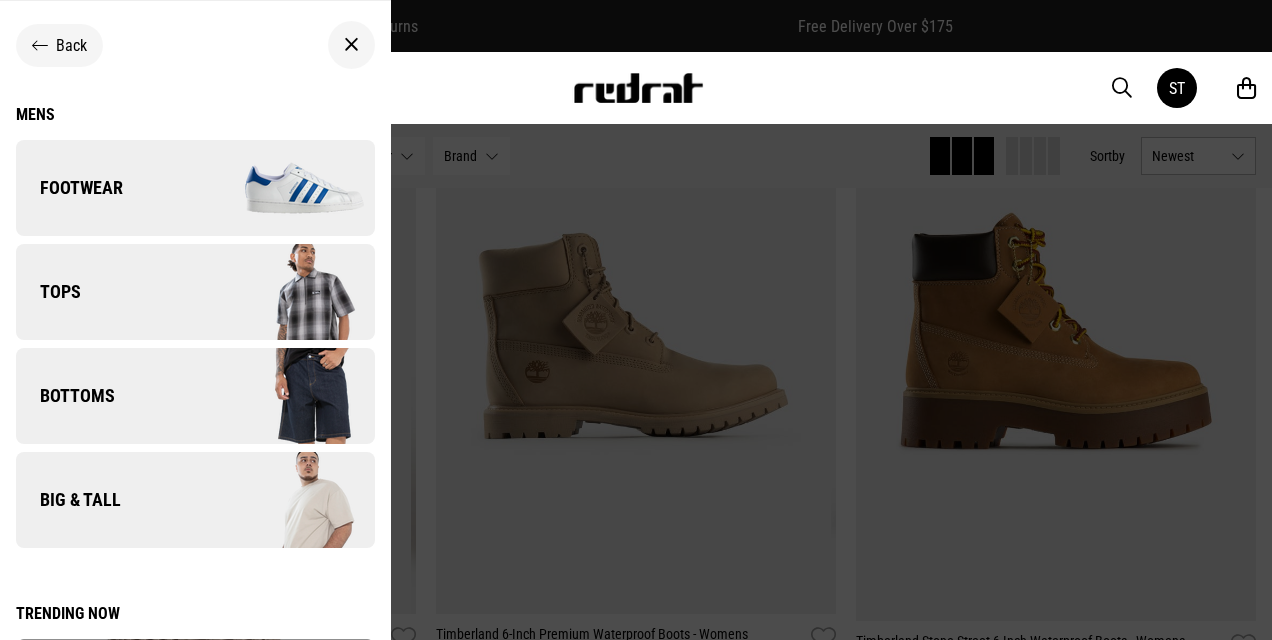 click on "Footwear" at bounding box center (195, 188) 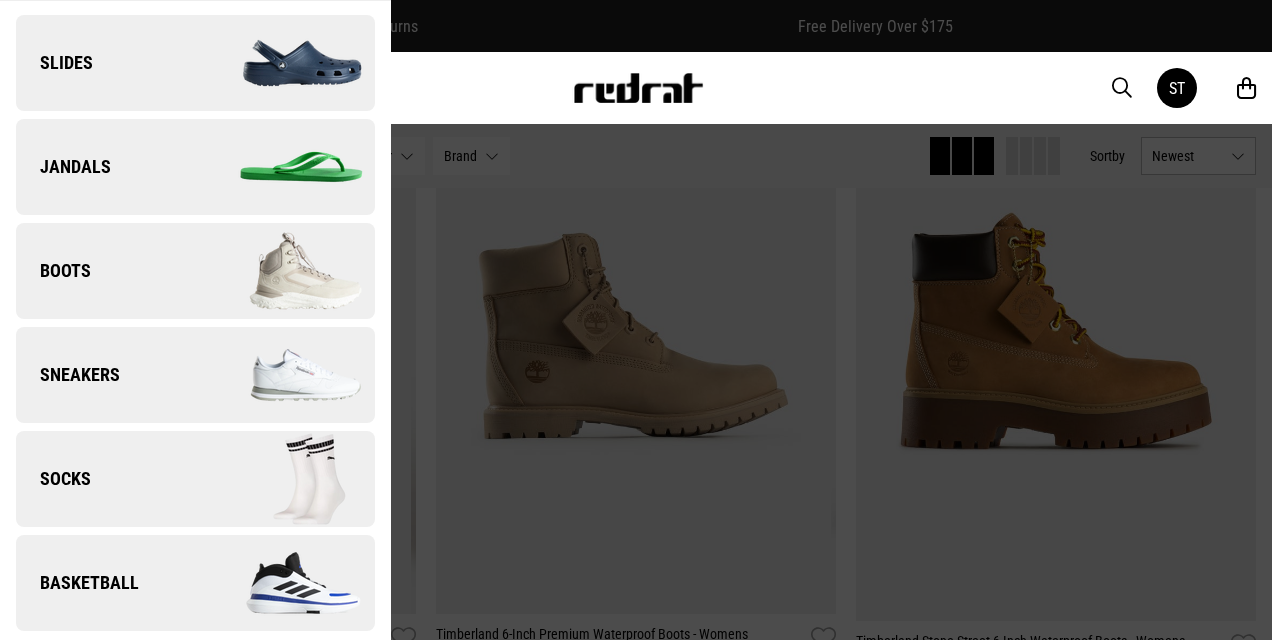 scroll, scrollTop: 139, scrollLeft: 0, axis: vertical 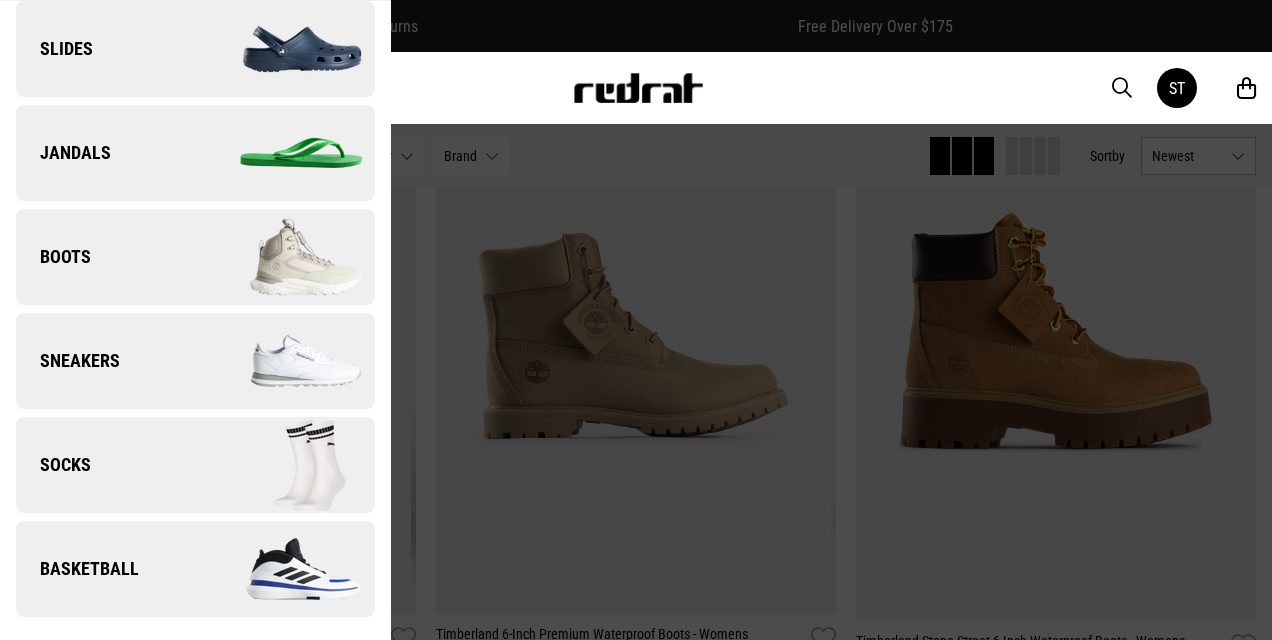 click on "Sneakers" at bounding box center [195, 361] 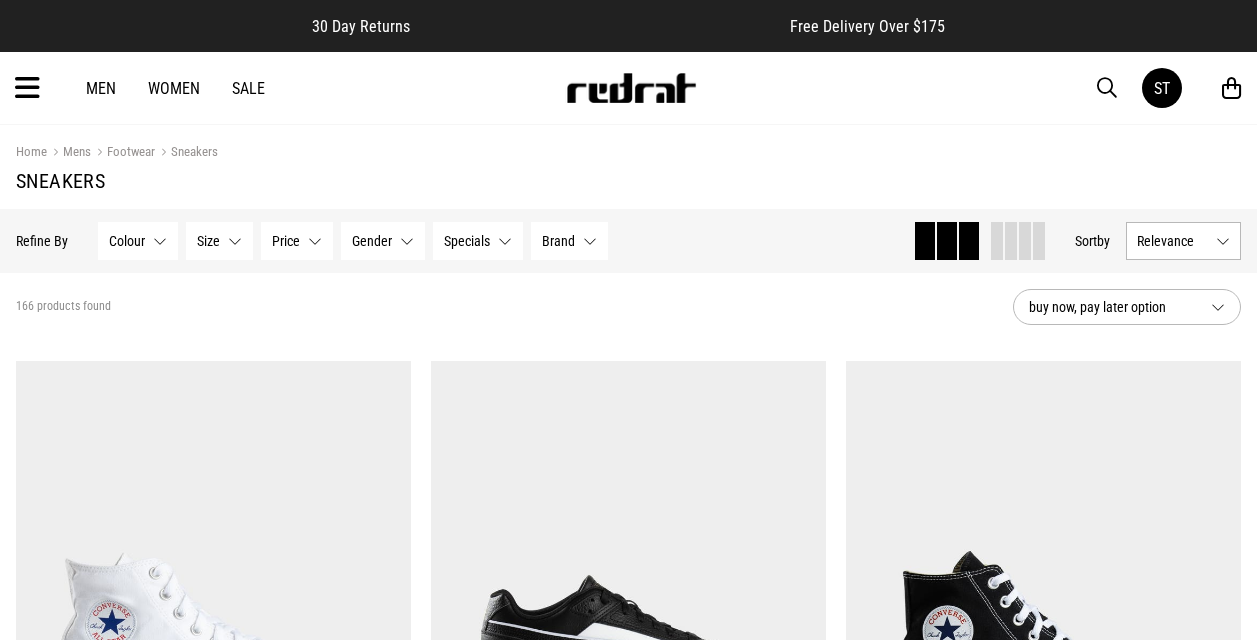 scroll, scrollTop: 300, scrollLeft: 0, axis: vertical 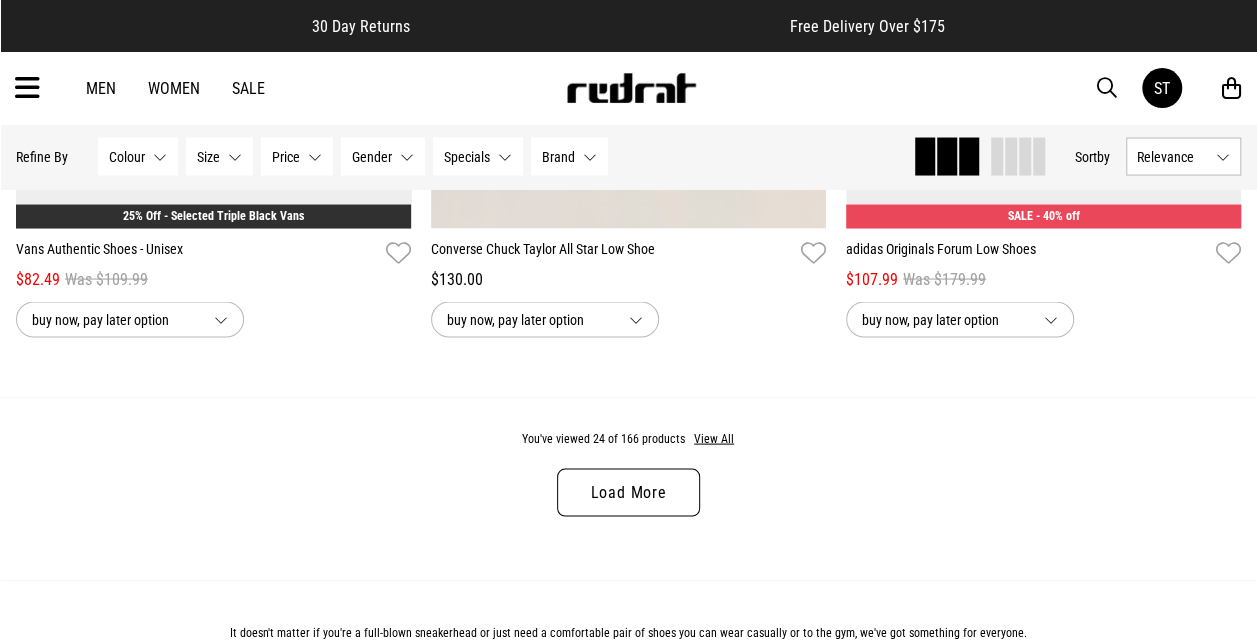 click on "Load More" at bounding box center (628, 492) 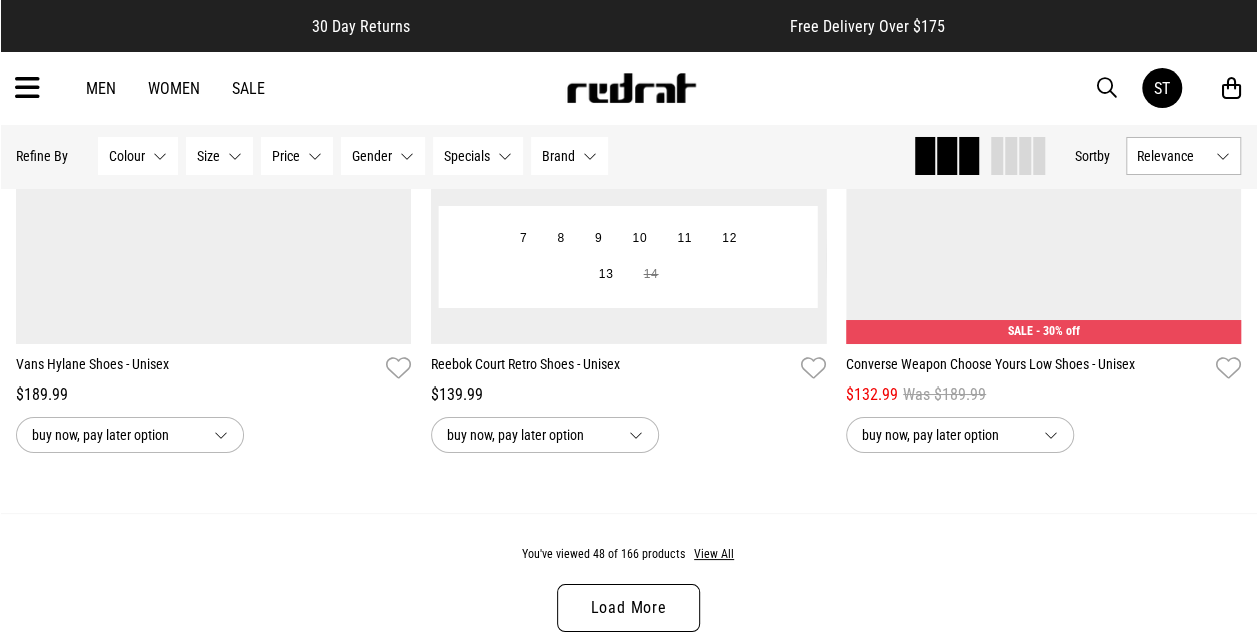 scroll, scrollTop: 11400, scrollLeft: 0, axis: vertical 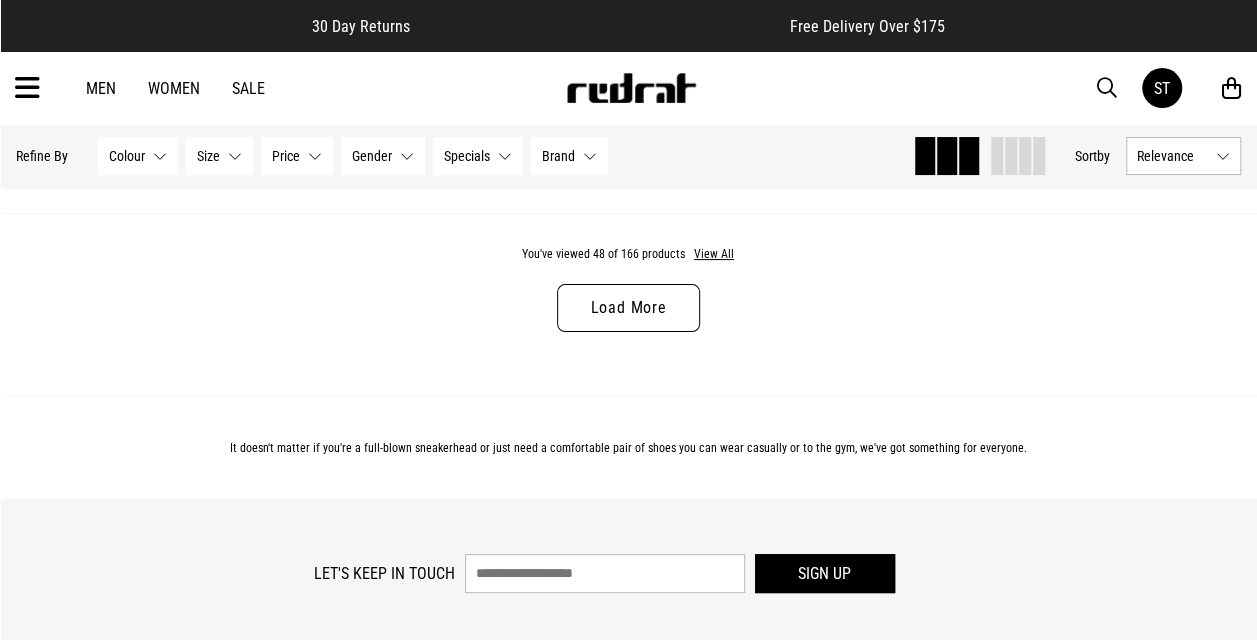 click on "Load More" at bounding box center (628, 308) 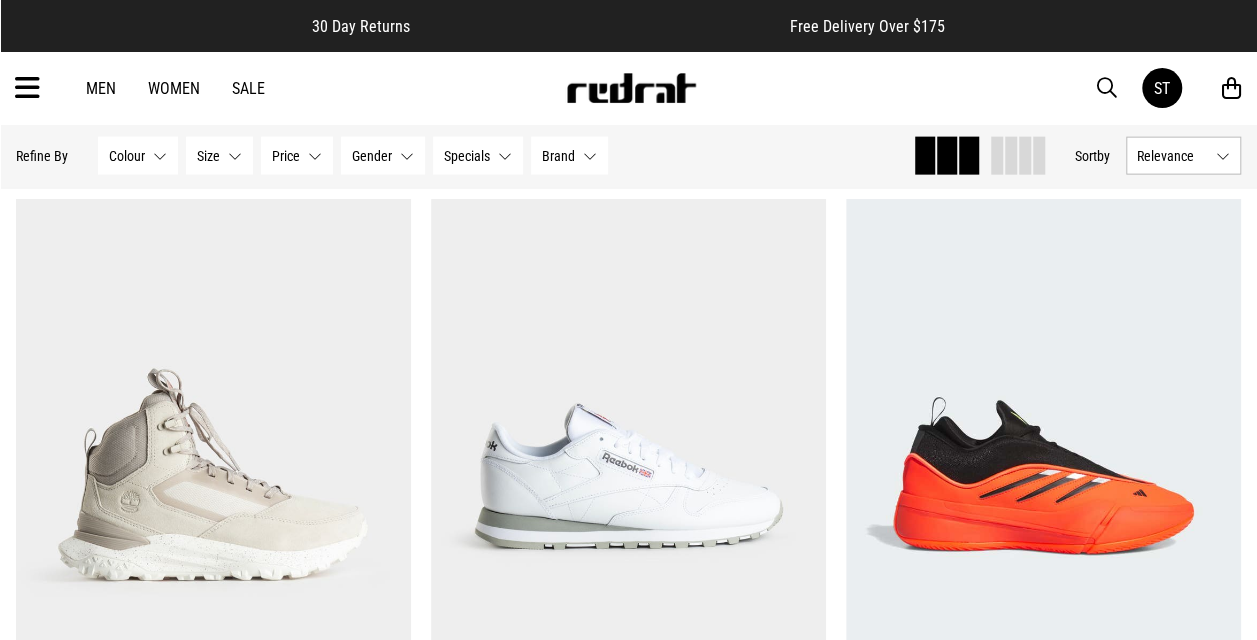 scroll, scrollTop: 13800, scrollLeft: 0, axis: vertical 